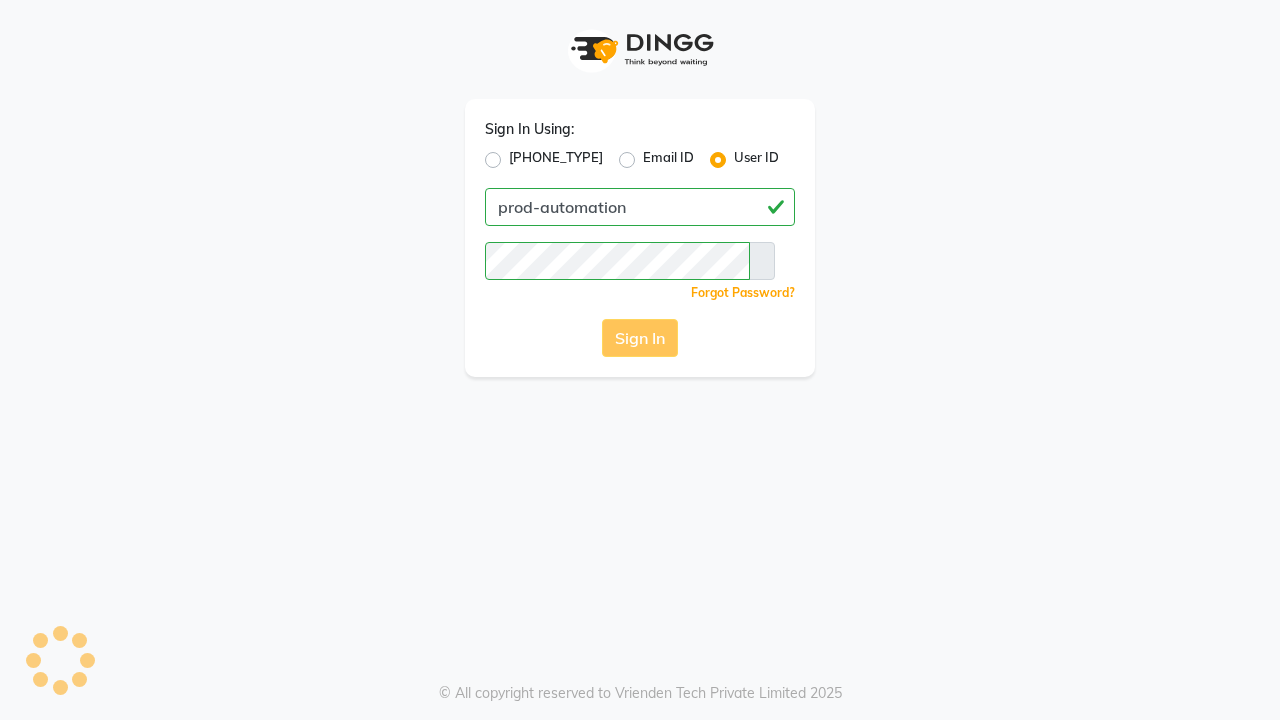 scroll, scrollTop: 0, scrollLeft: 0, axis: both 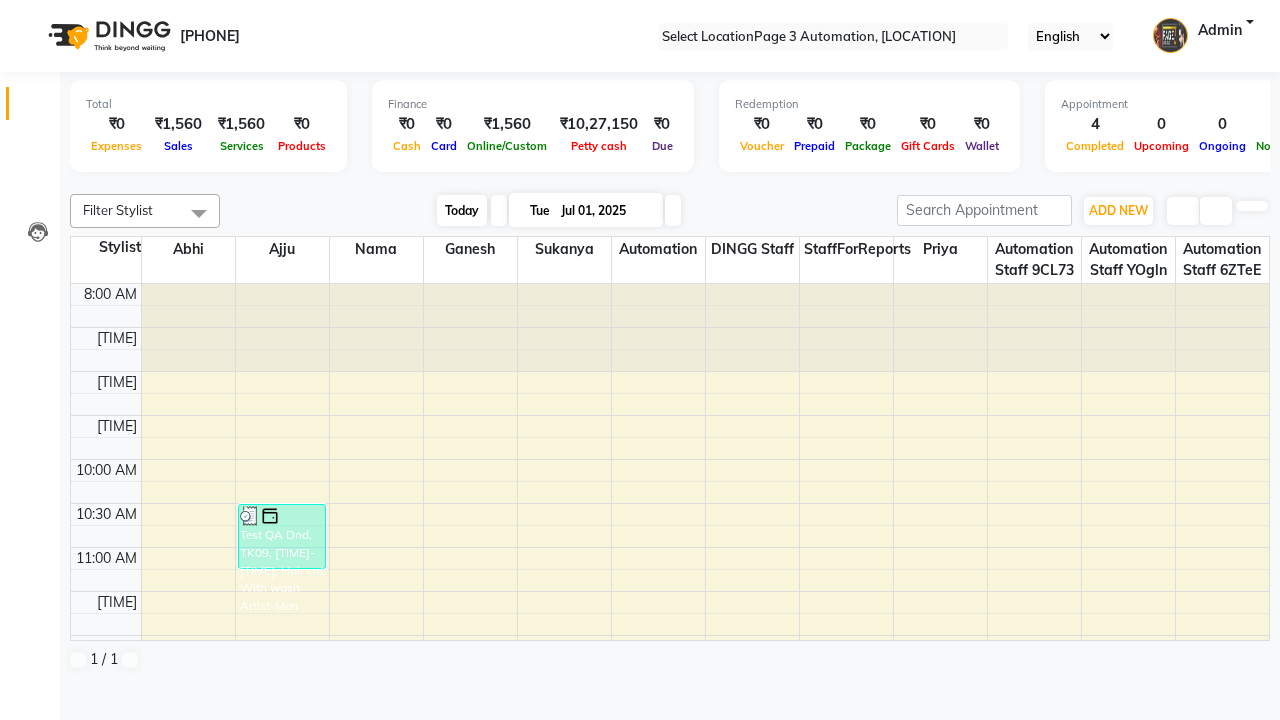 click on "Today" at bounding box center [462, 210] 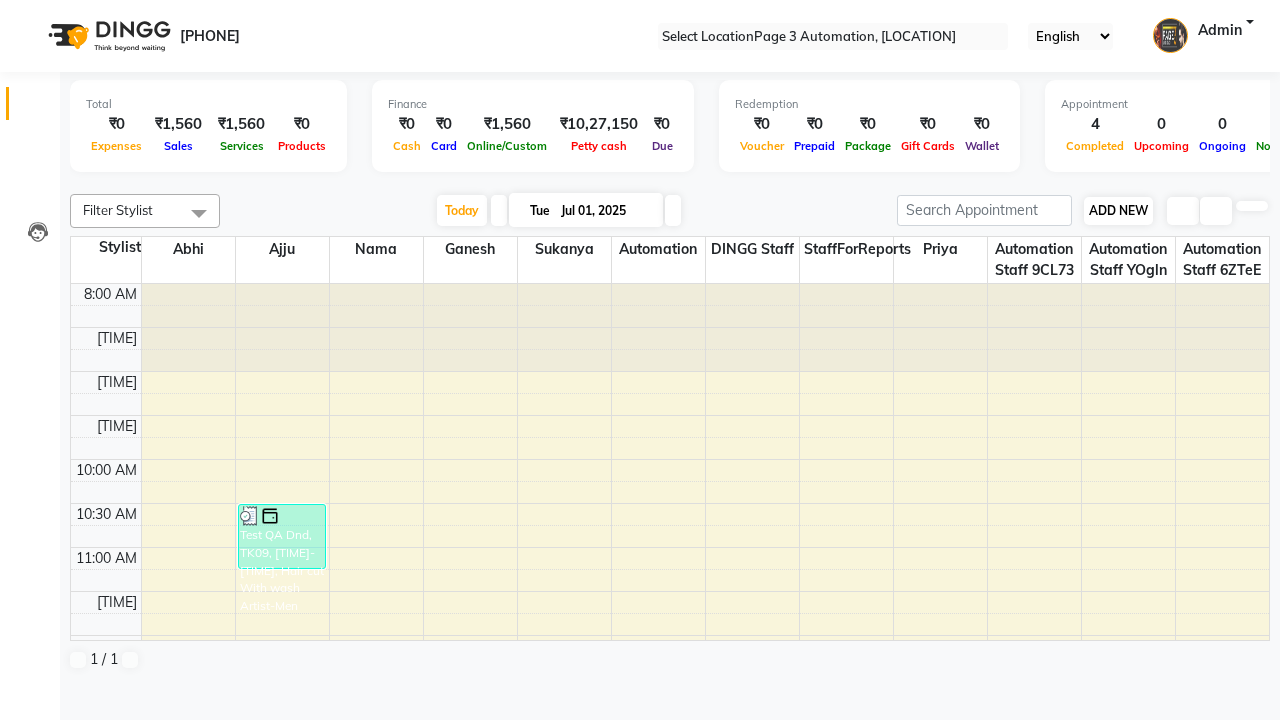 click on "ADD NEW" at bounding box center [1118, 210] 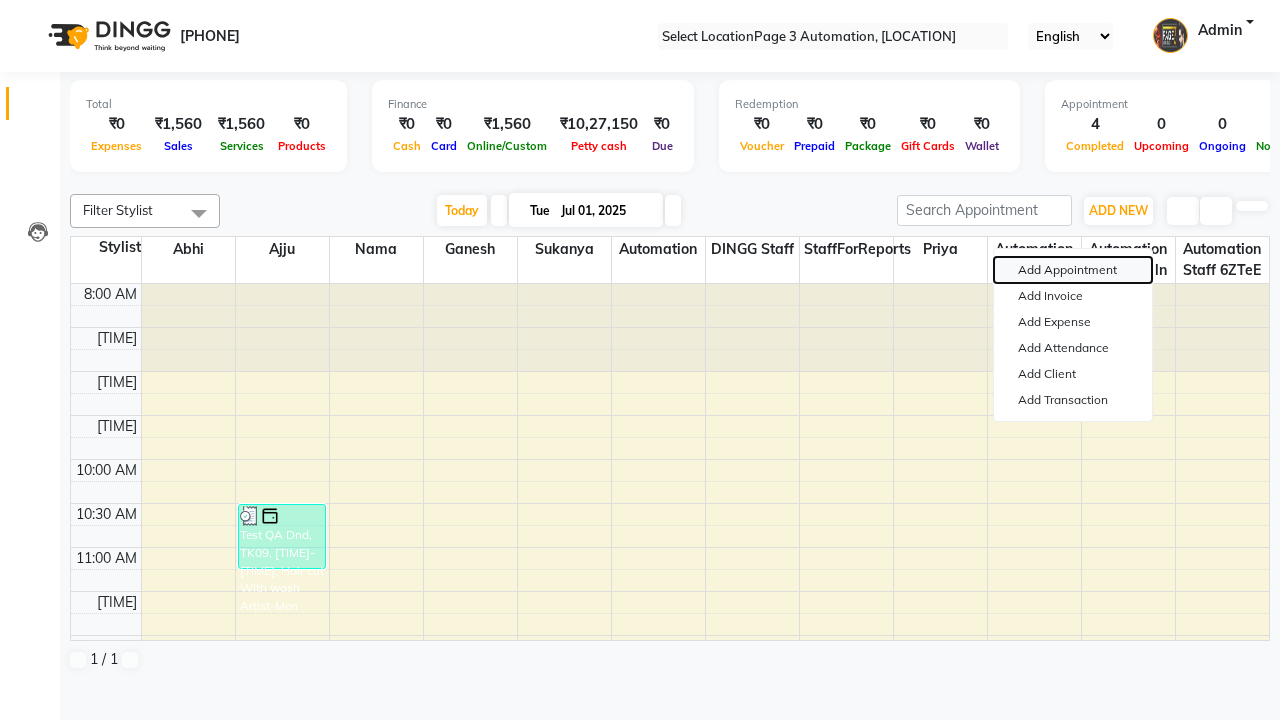 click on "Add Appointment" at bounding box center (1073, 270) 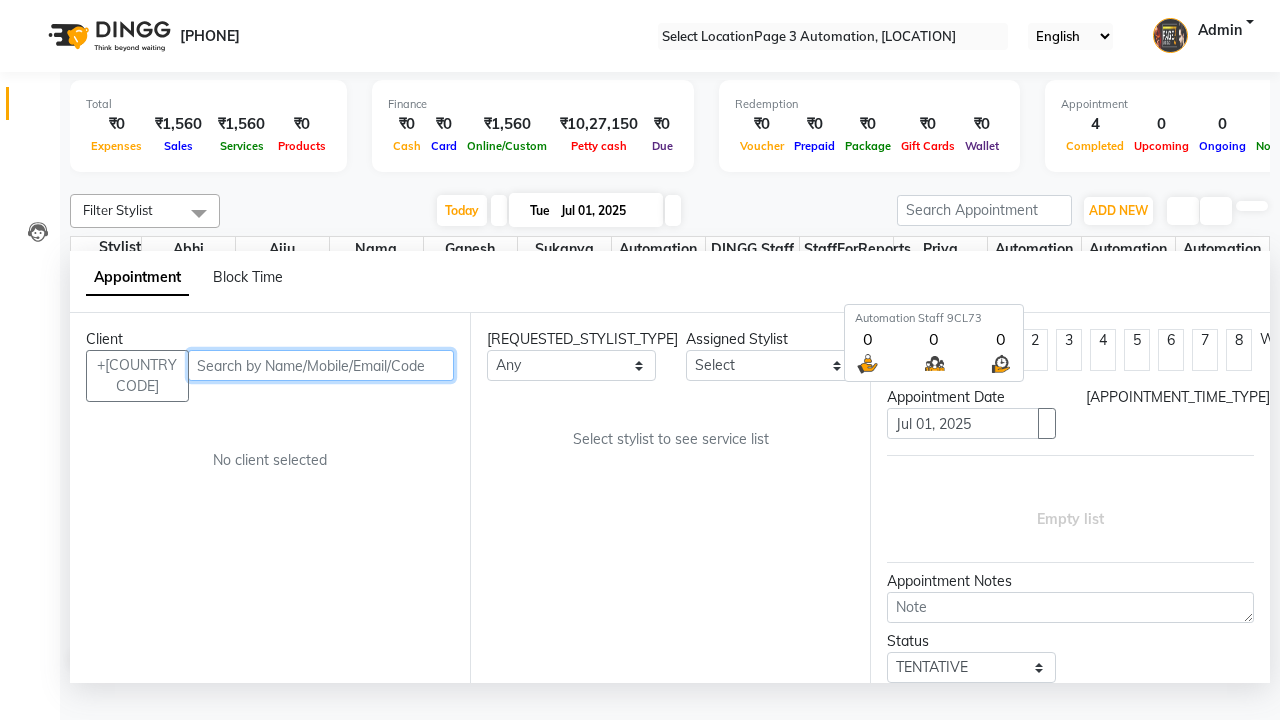 scroll, scrollTop: 1, scrollLeft: 0, axis: vertical 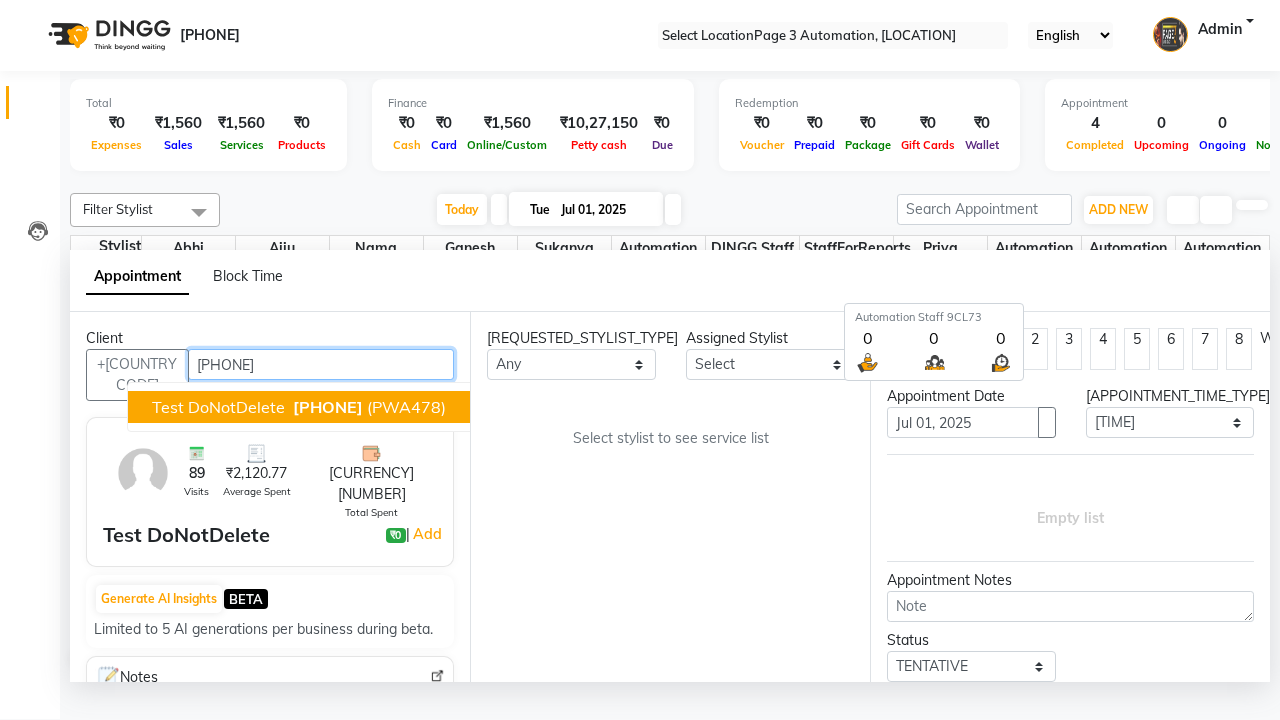 click on "[PHONE]" at bounding box center (328, 407) 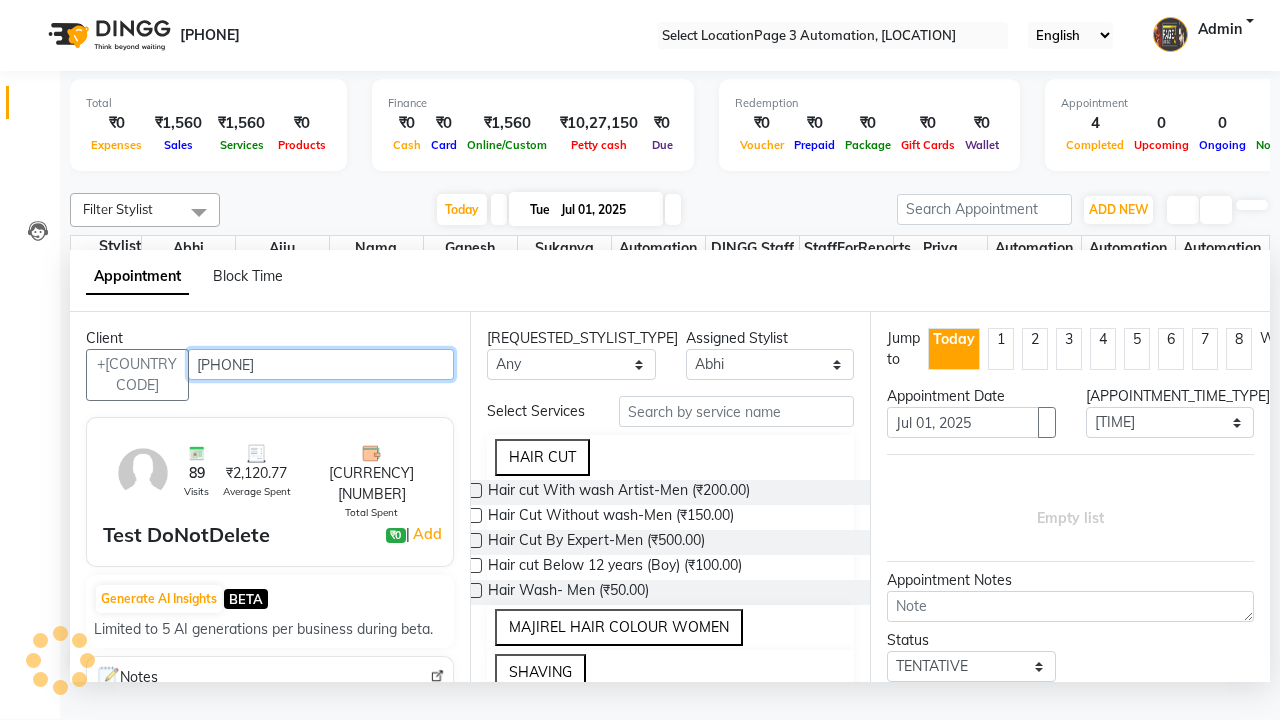 scroll, scrollTop: 0, scrollLeft: 0, axis: both 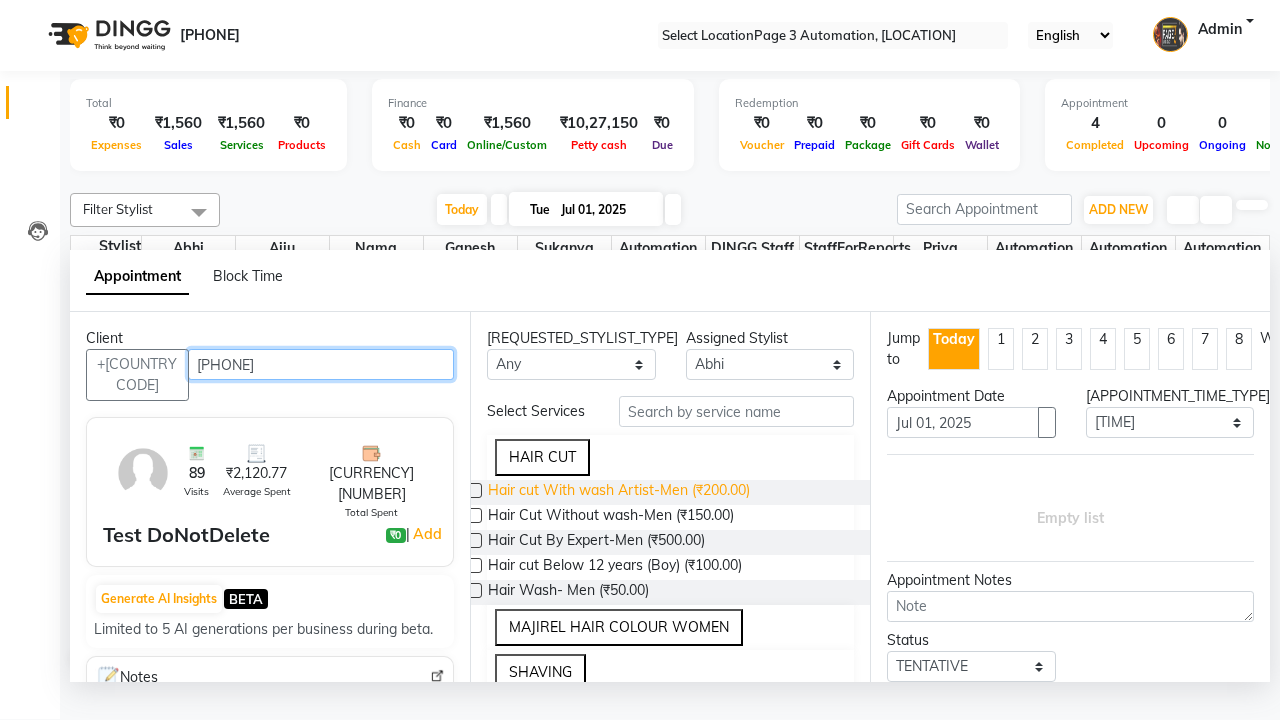 type on "[PHONE]" 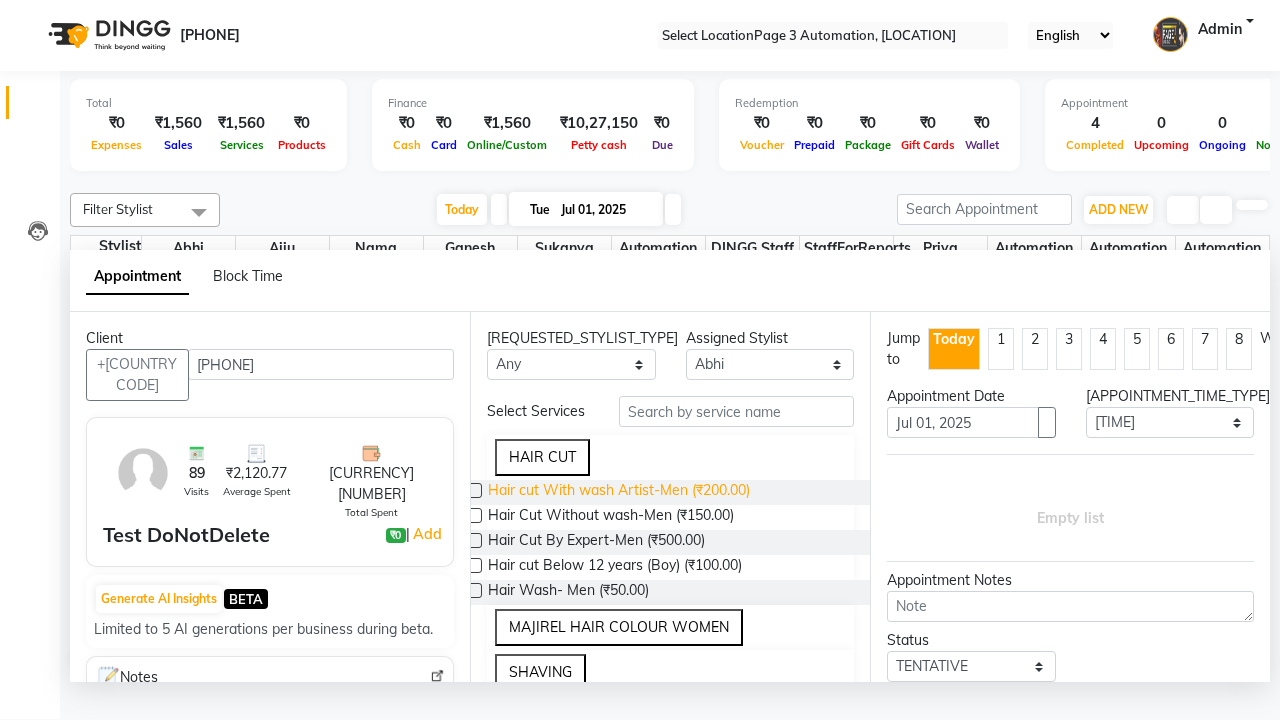 click on "Hair cut With wash Artist-Men (₹200.00)" at bounding box center (619, 492) 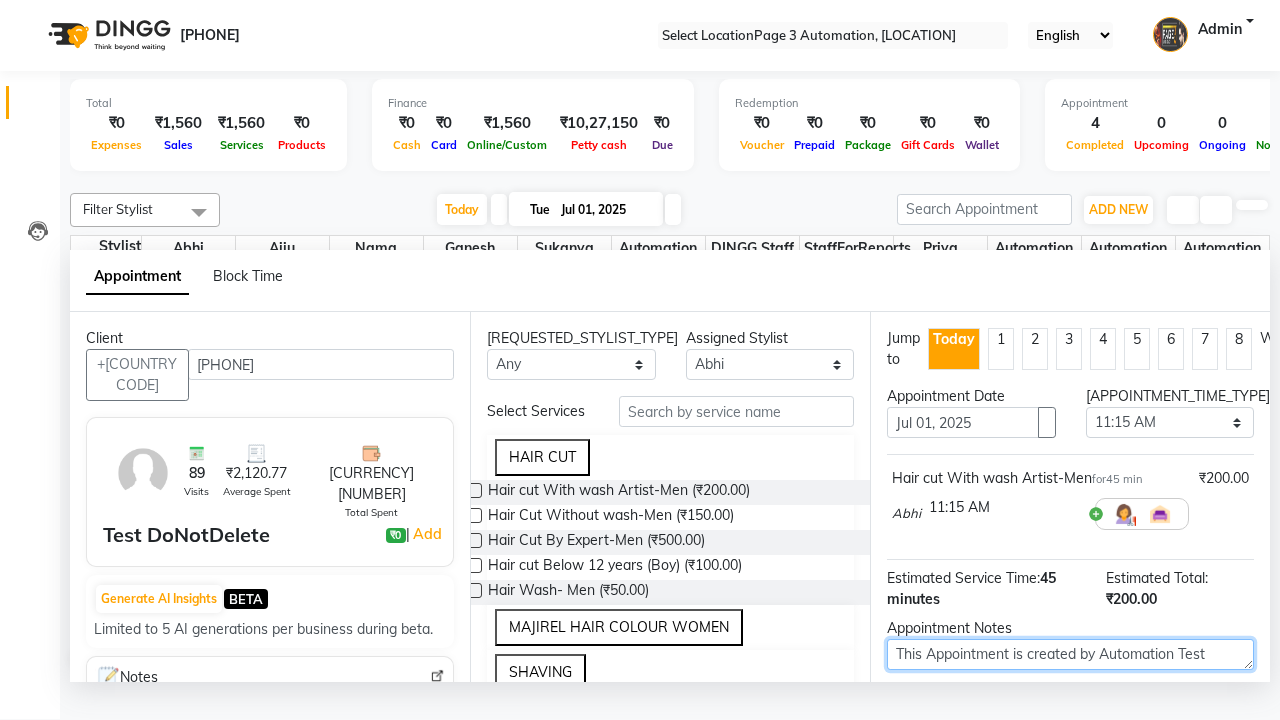 type on "This Appointment is created by Automation Test" 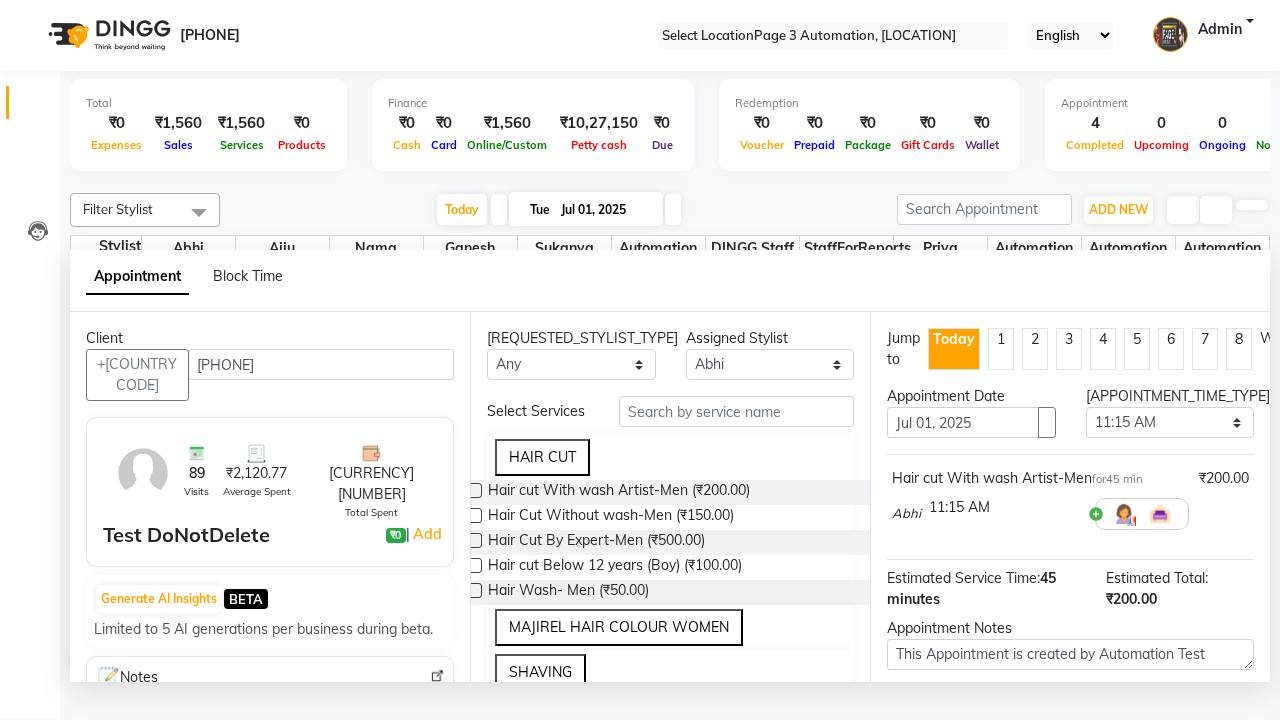 click at bounding box center (1097, 781) 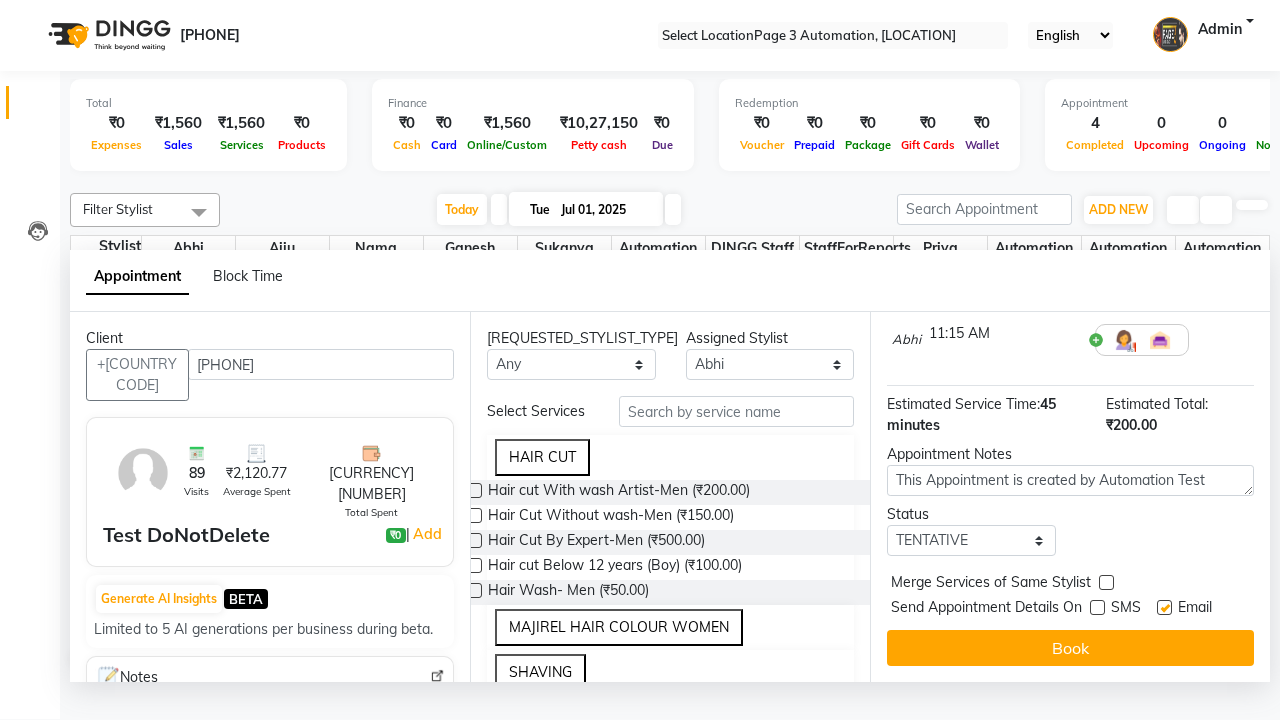 click at bounding box center (1164, 607) 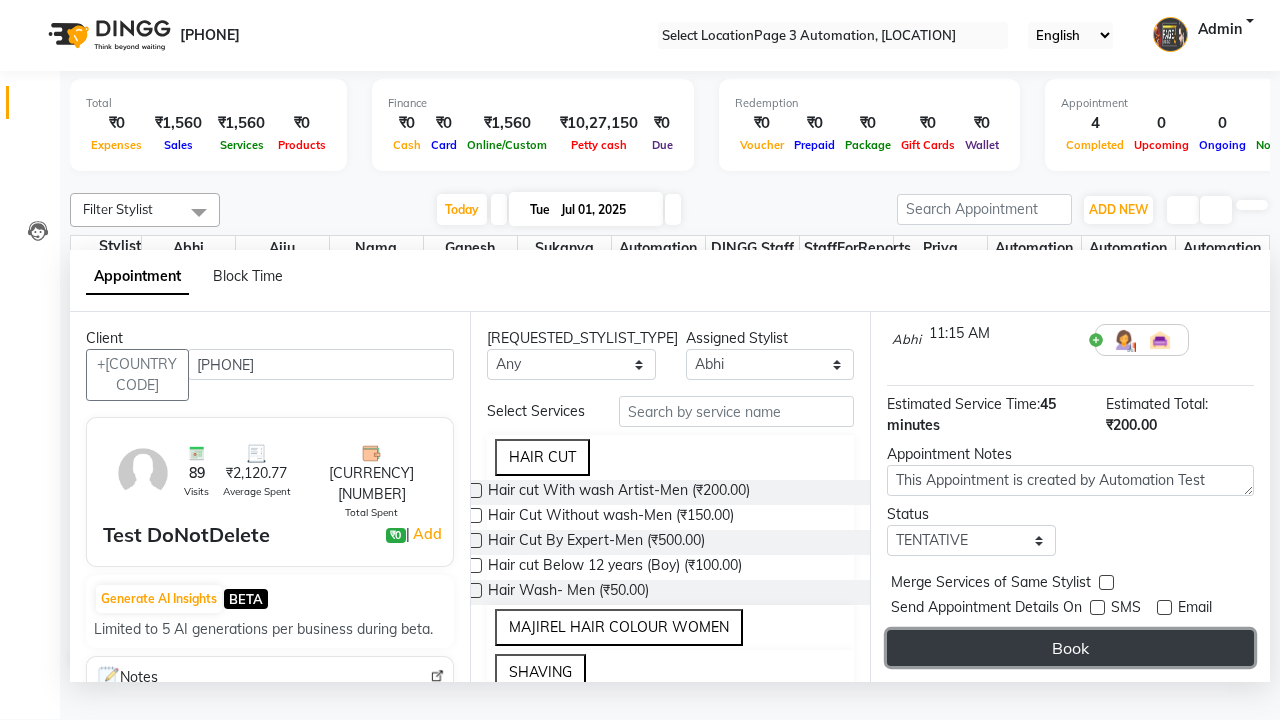 click on "Book" at bounding box center (1070, 648) 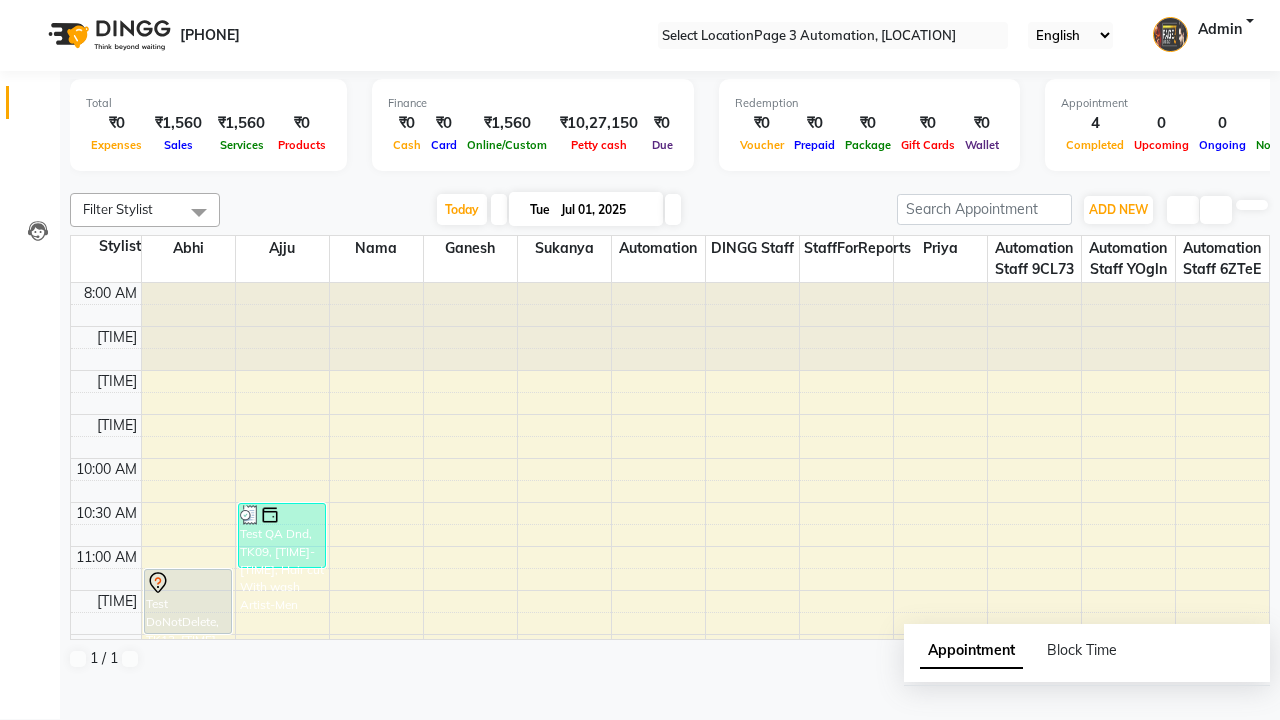 scroll, scrollTop: 0, scrollLeft: 0, axis: both 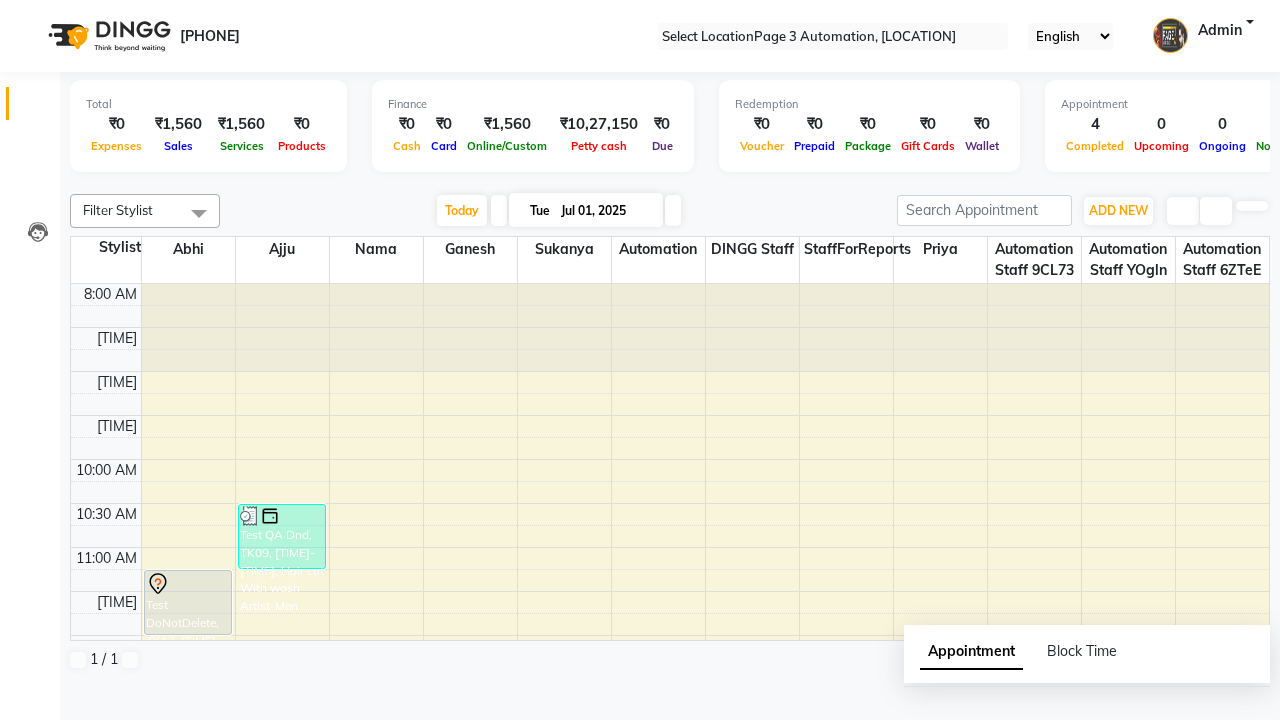 click on "Success" at bounding box center (640, 751) 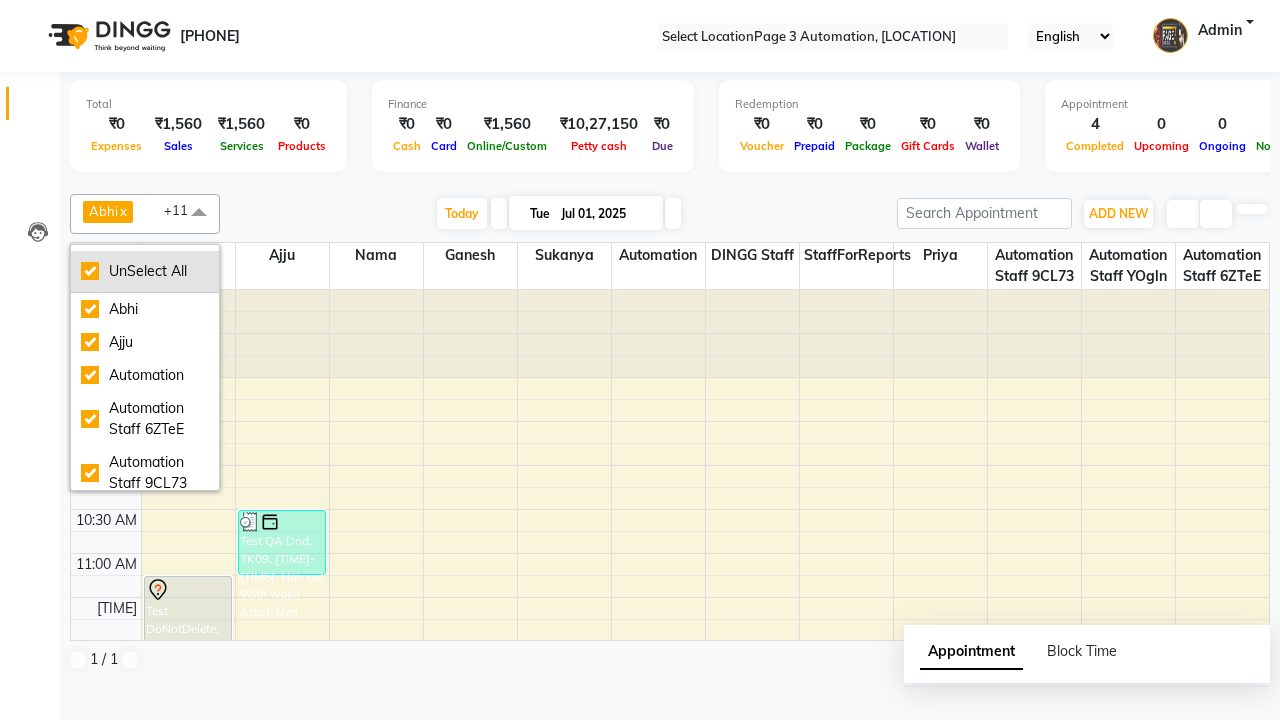 click on "UnSelect All" at bounding box center [145, 271] 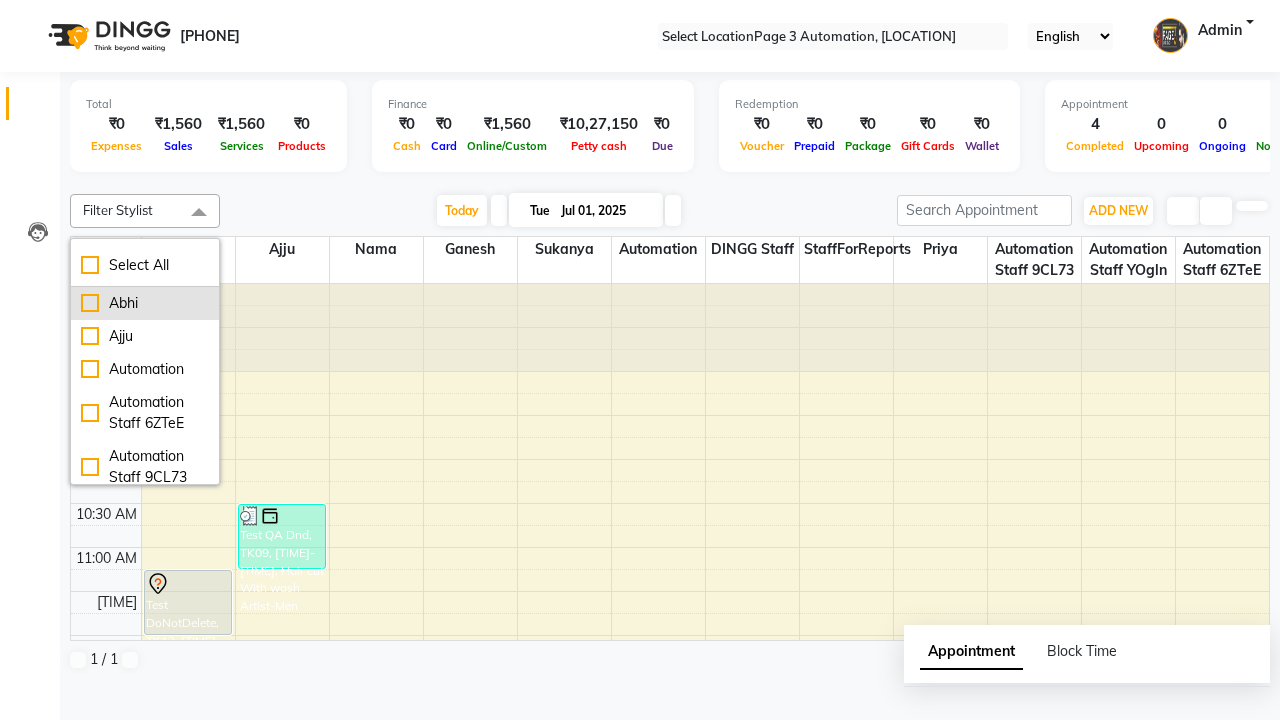 click on "Abhi" at bounding box center [145, 303] 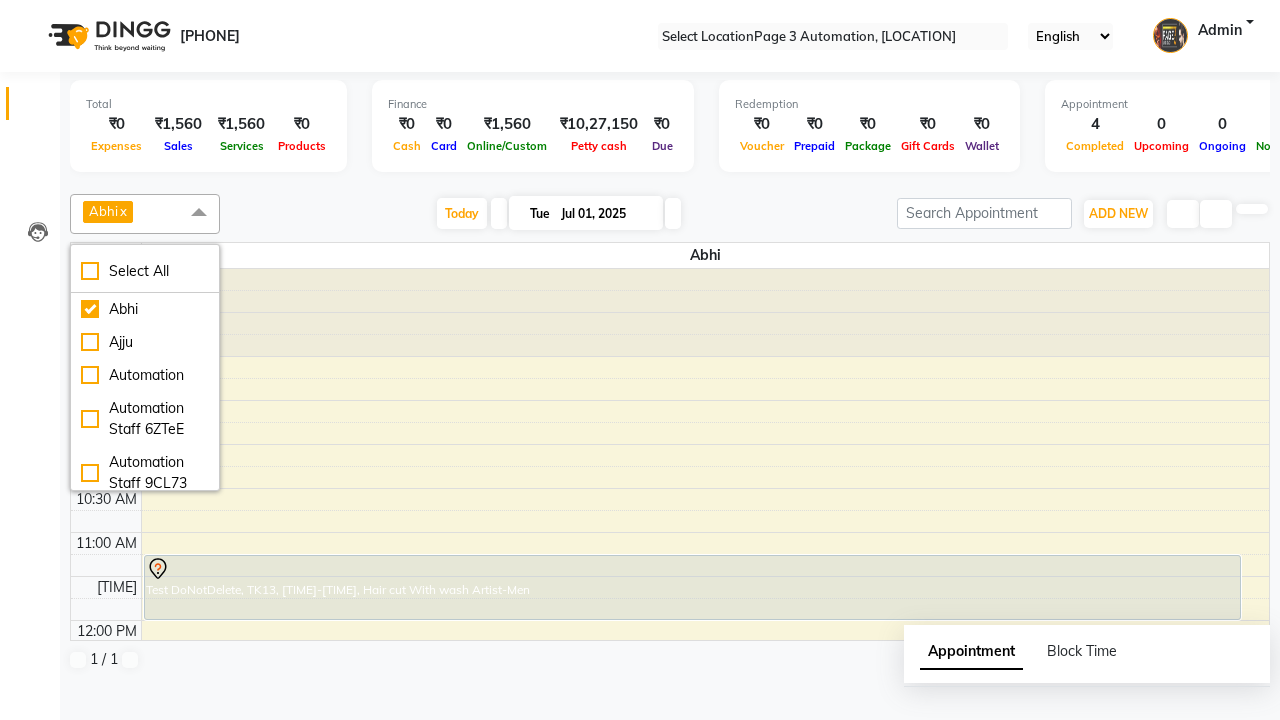 click at bounding box center [199, 213] 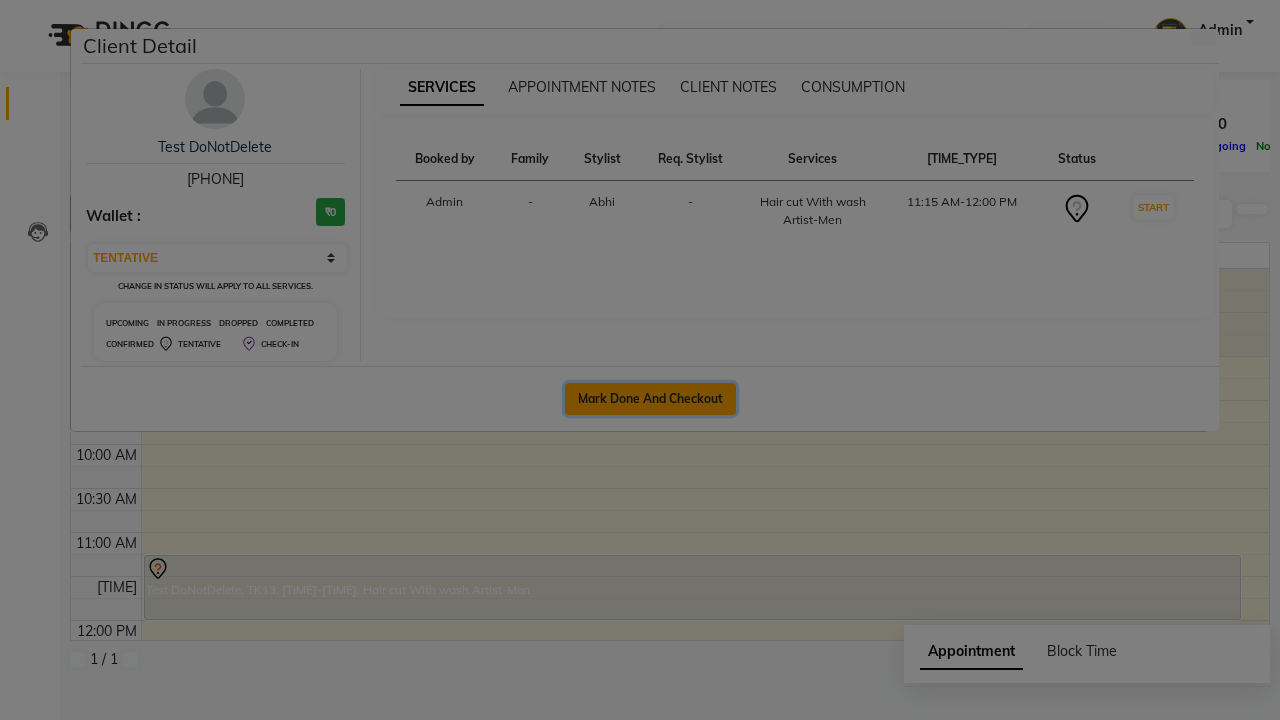 click on "Mark Done And Checkout" at bounding box center [650, 399] 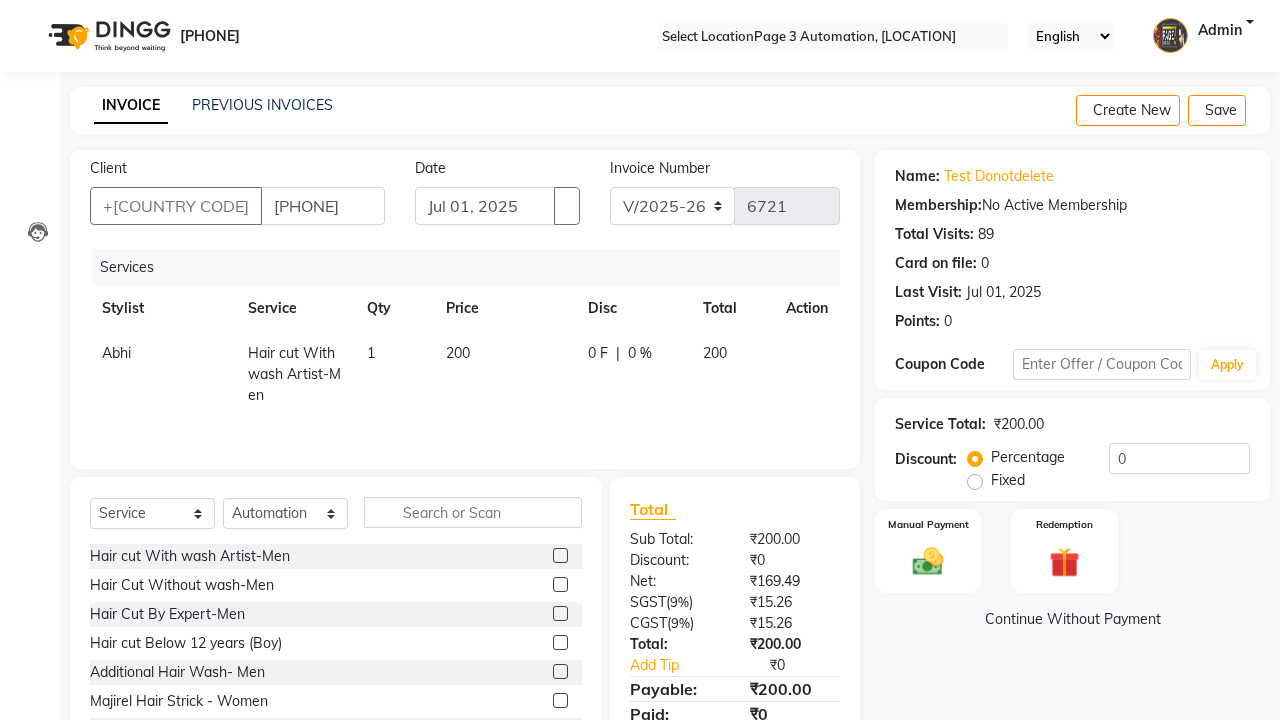 click at bounding box center (560, 584) 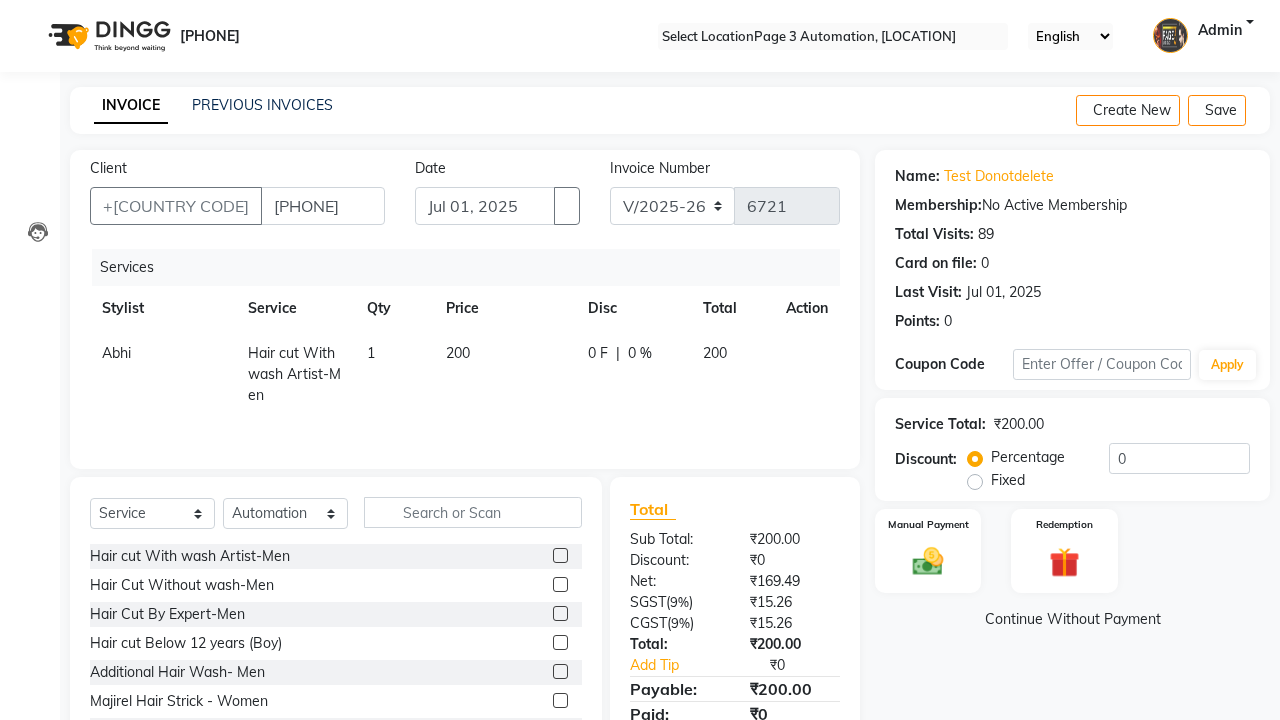 click at bounding box center (559, 585) 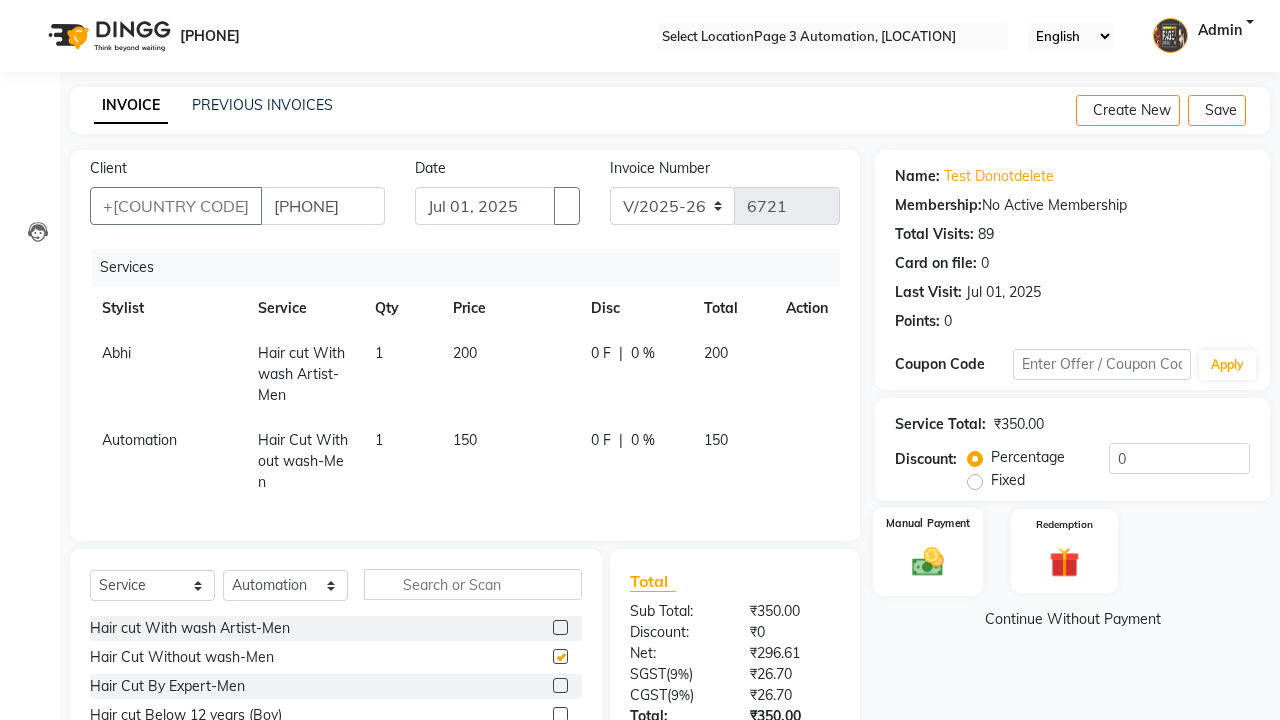 click at bounding box center (928, 561) 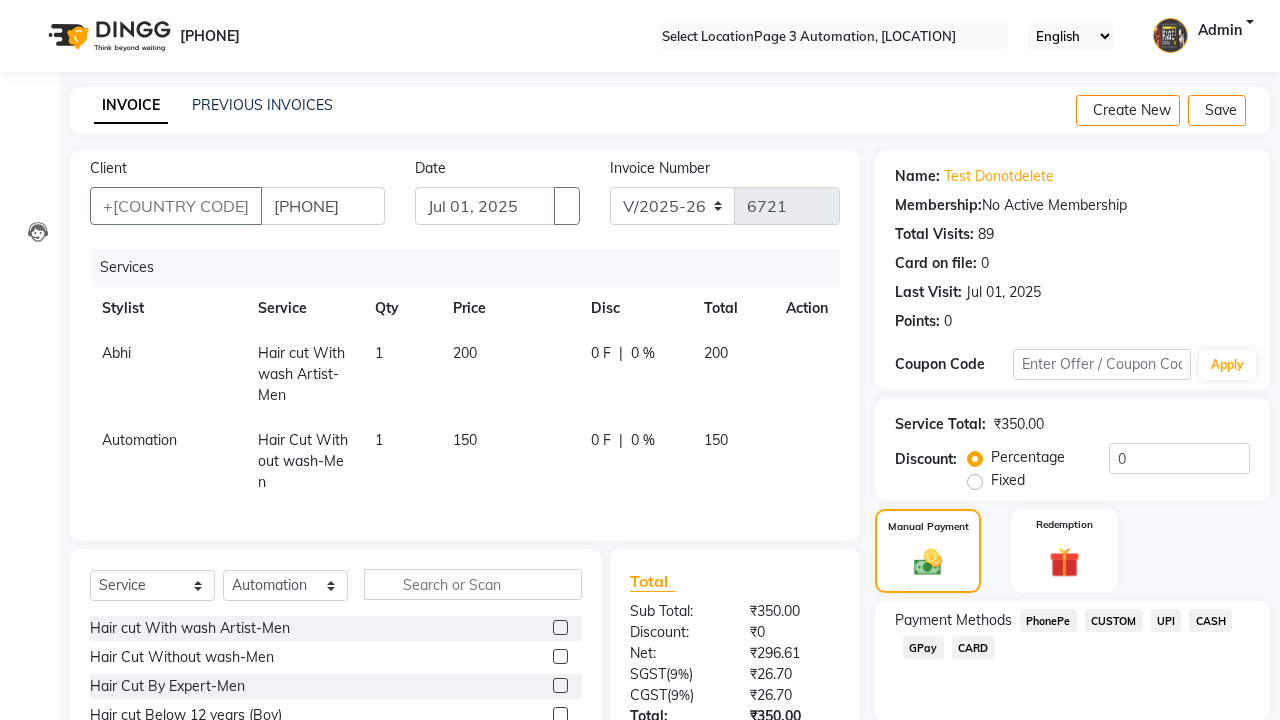 click on "PhonePe" at bounding box center [1048, 620] 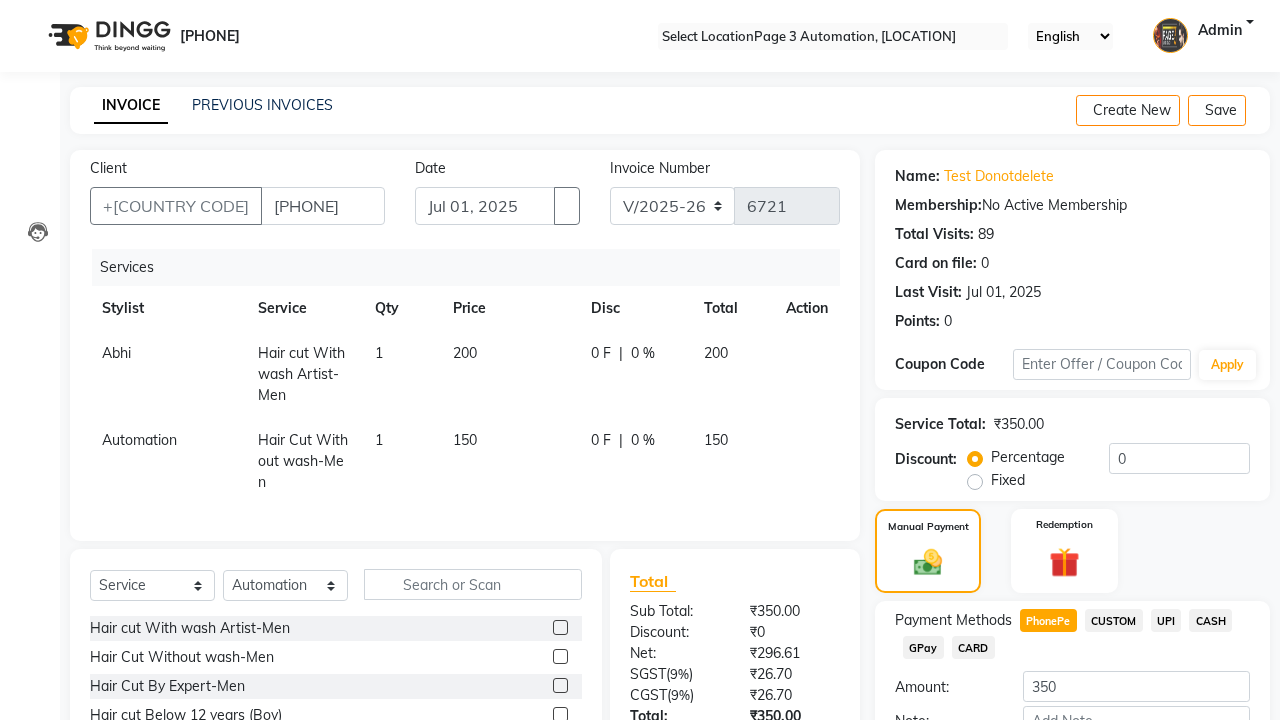 scroll, scrollTop: 153, scrollLeft: 0, axis: vertical 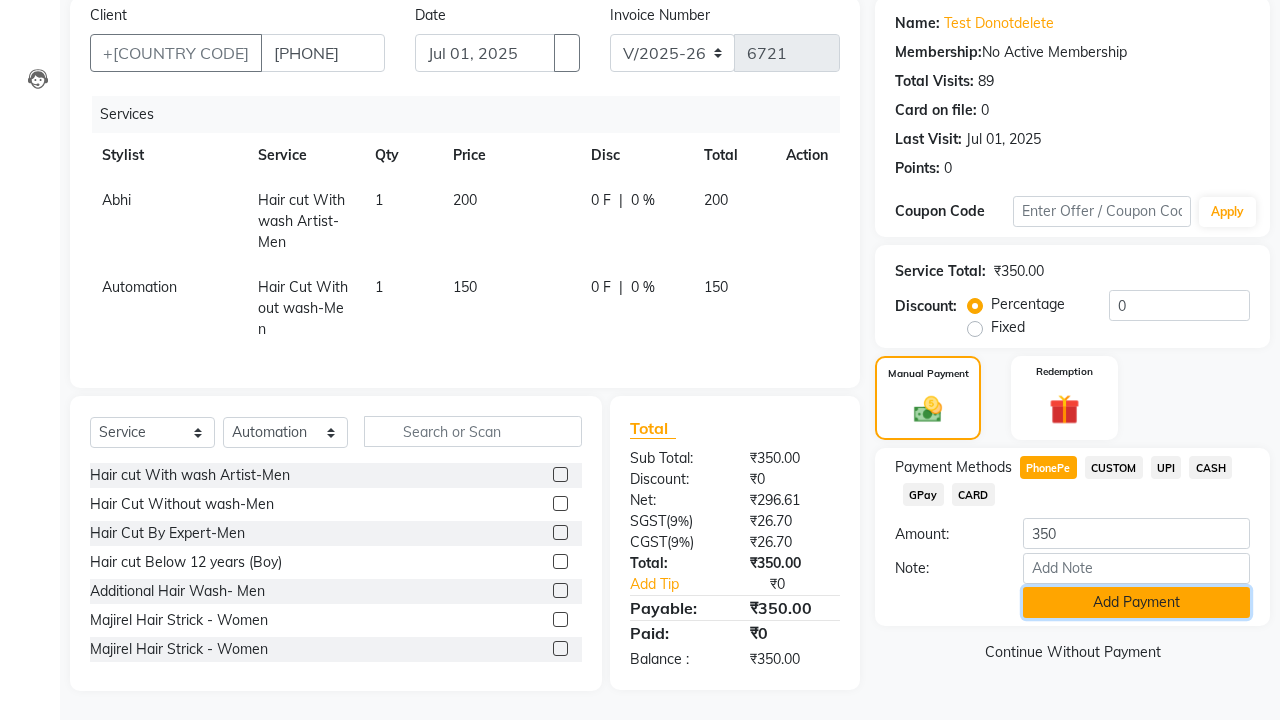 click on "Add Payment" at bounding box center (1136, 602) 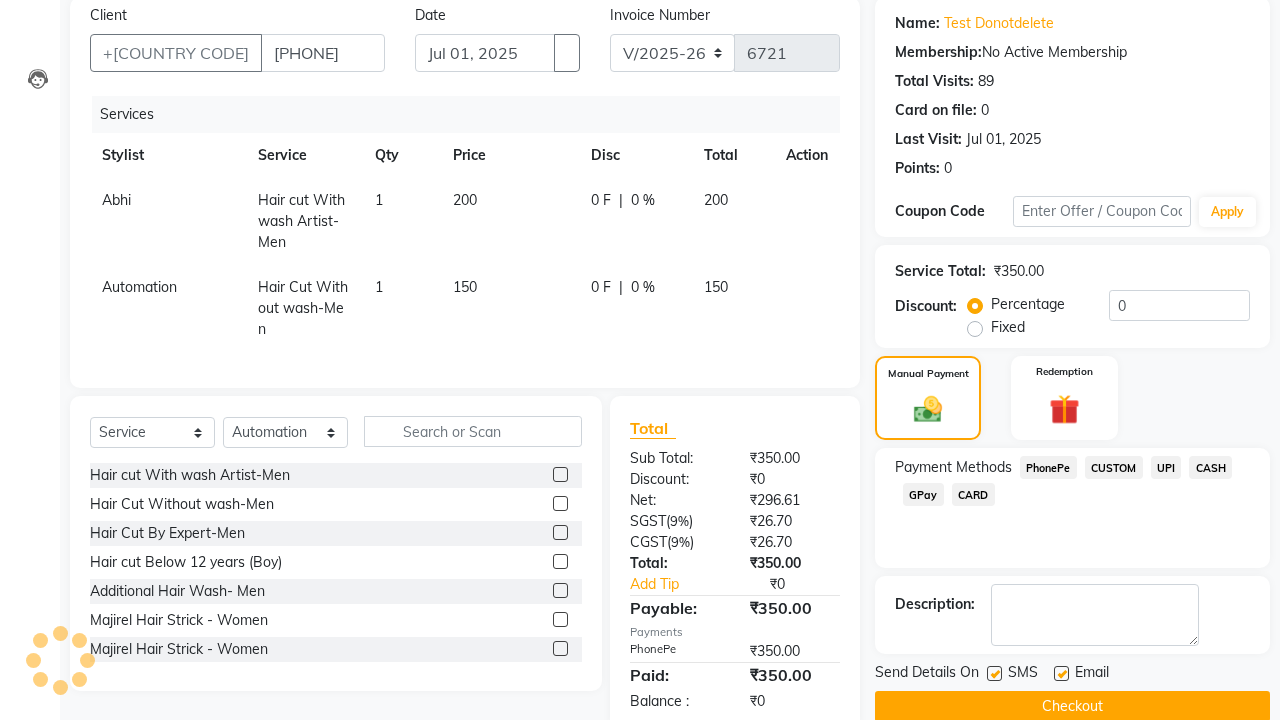 click at bounding box center (994, 673) 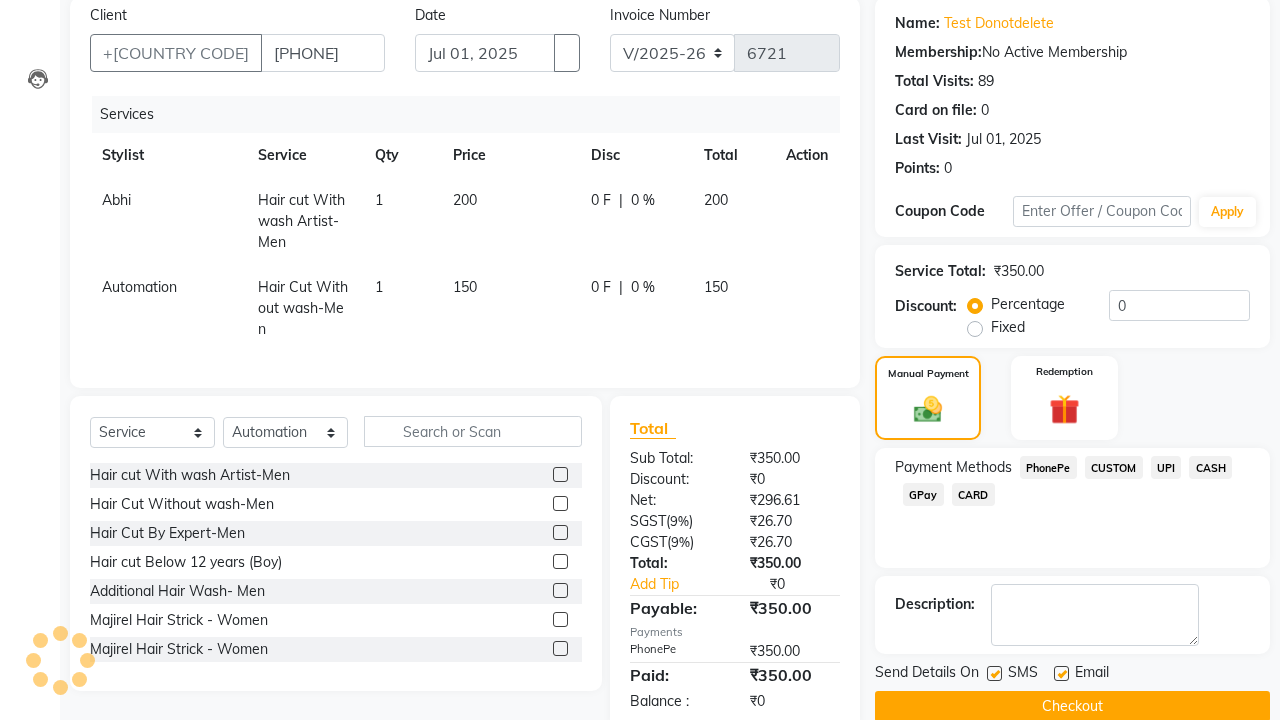 click at bounding box center (993, 674) 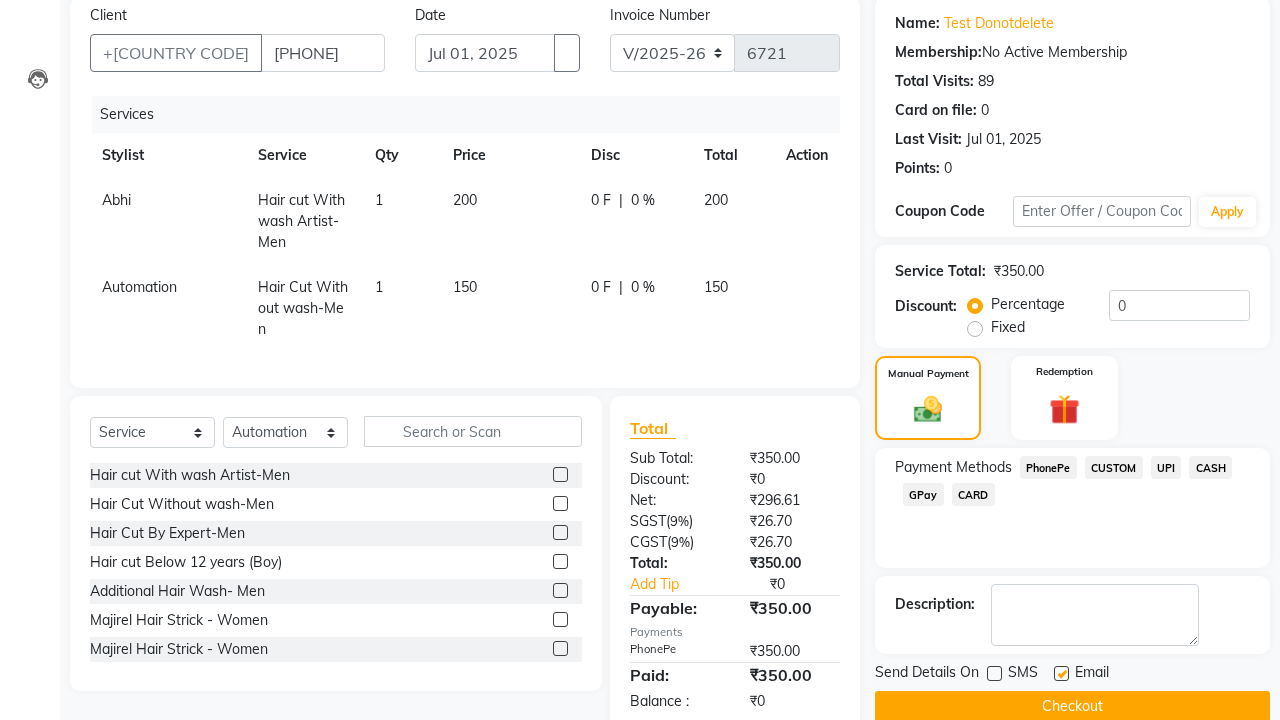 click at bounding box center [1061, 673] 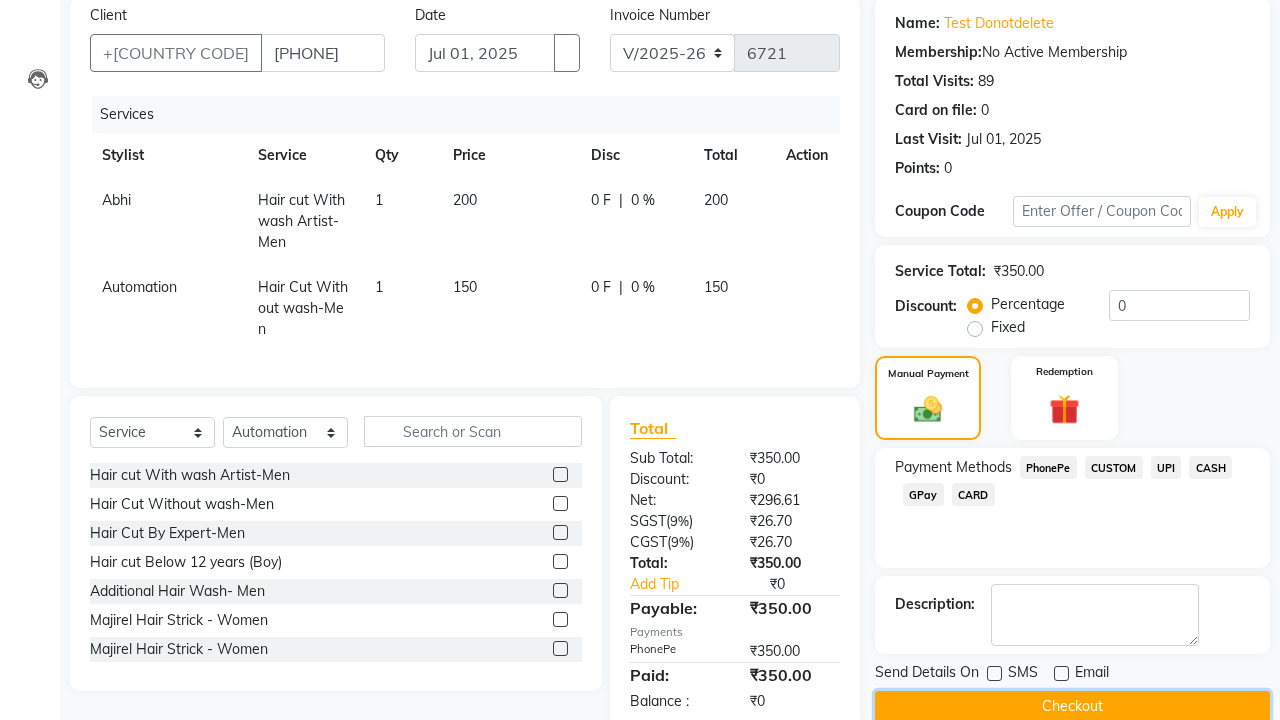 click on "Checkout" at bounding box center (1072, 706) 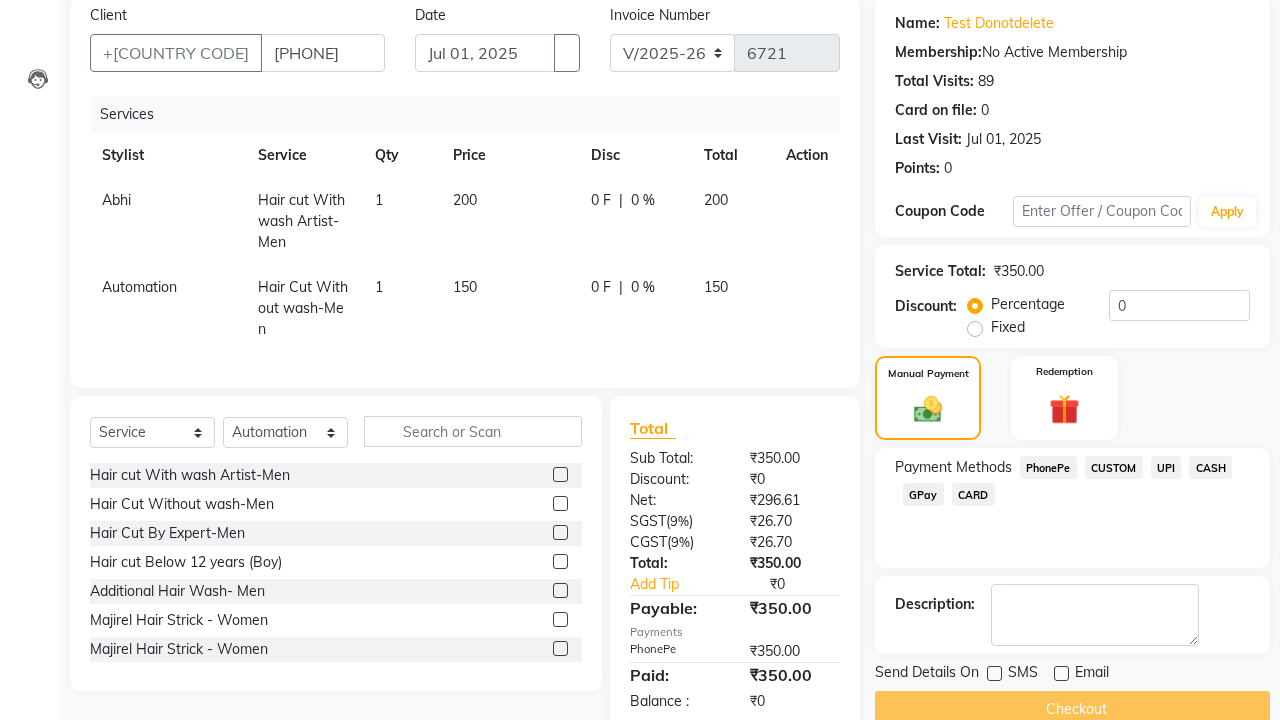 scroll, scrollTop: 162, scrollLeft: 0, axis: vertical 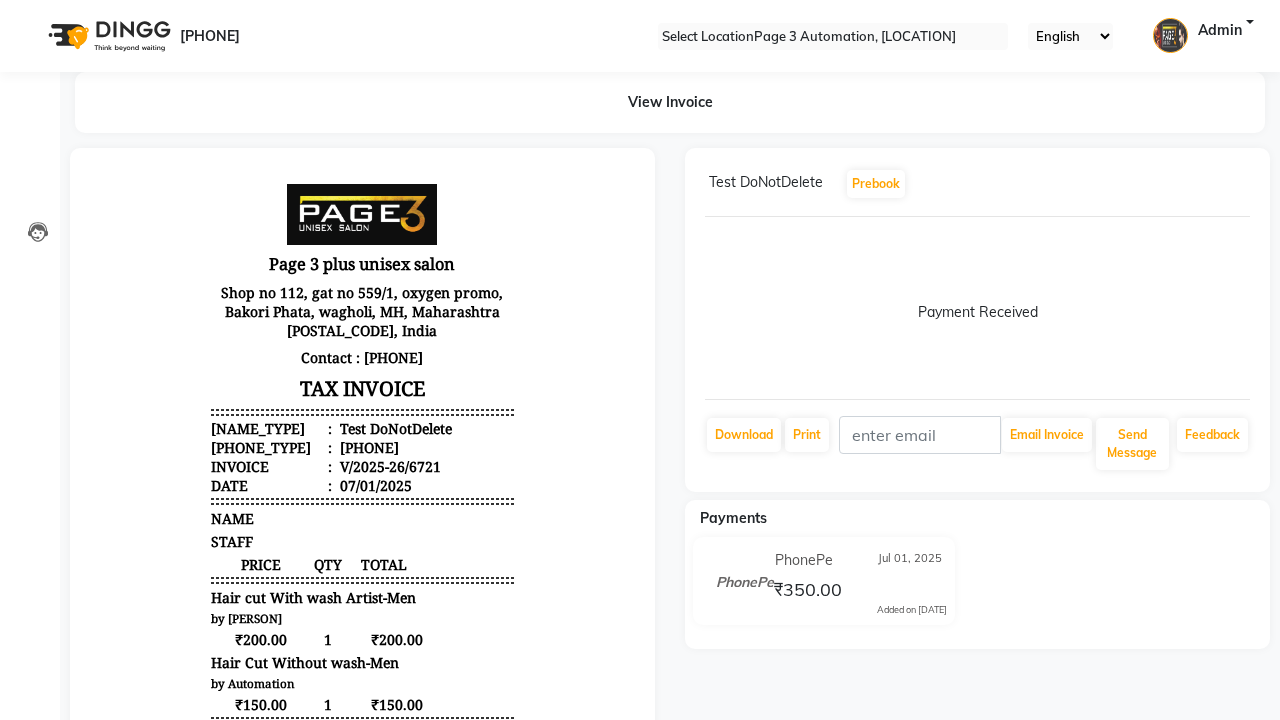 click on "Bill created successfully." at bounding box center [640, 1011] 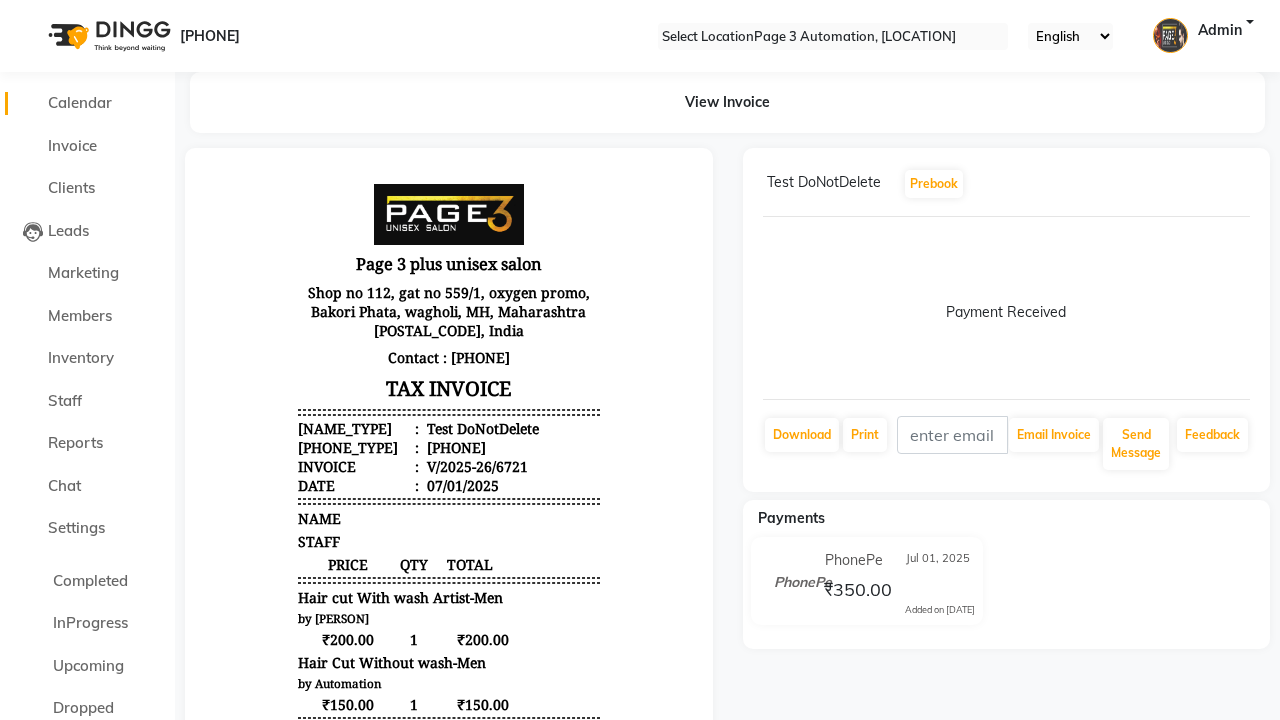click on "Calendar" at bounding box center (80, 102) 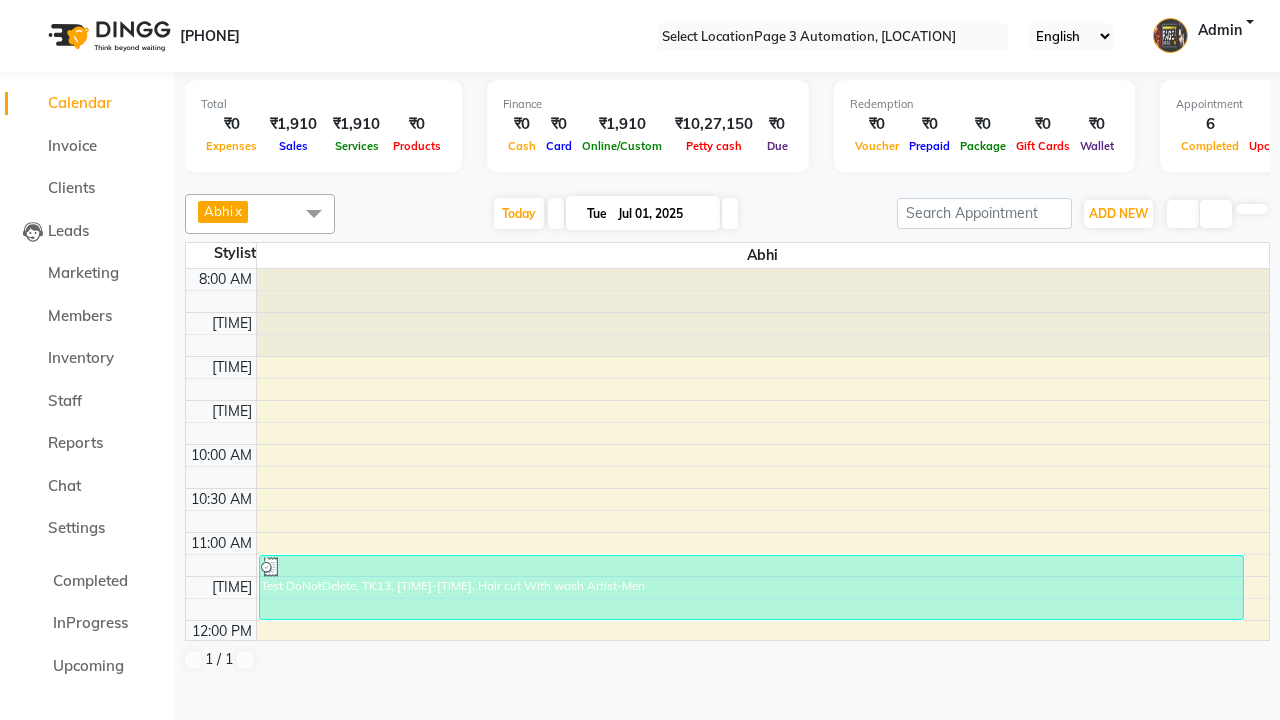 click on "Test DoNotDelete, TK13, [TIME]-[TIME], Hair cut With wash Artist-Men" at bounding box center [751, 587] 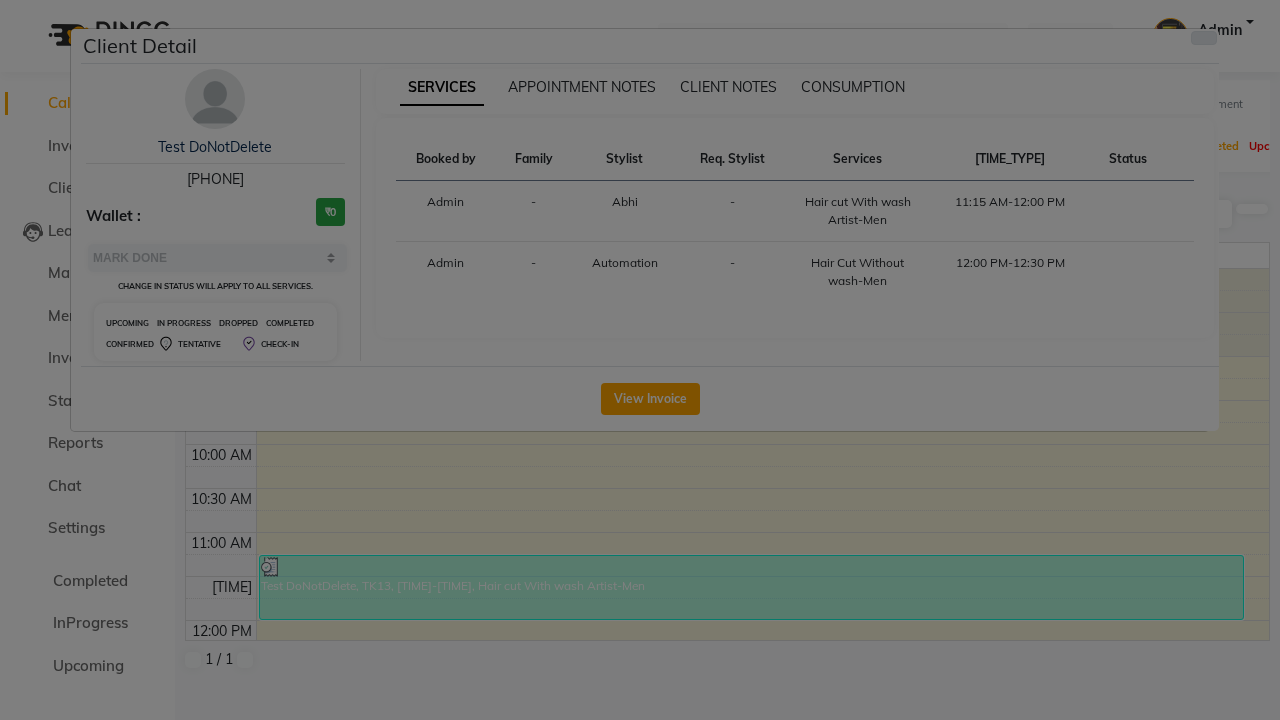click at bounding box center [1204, 38] 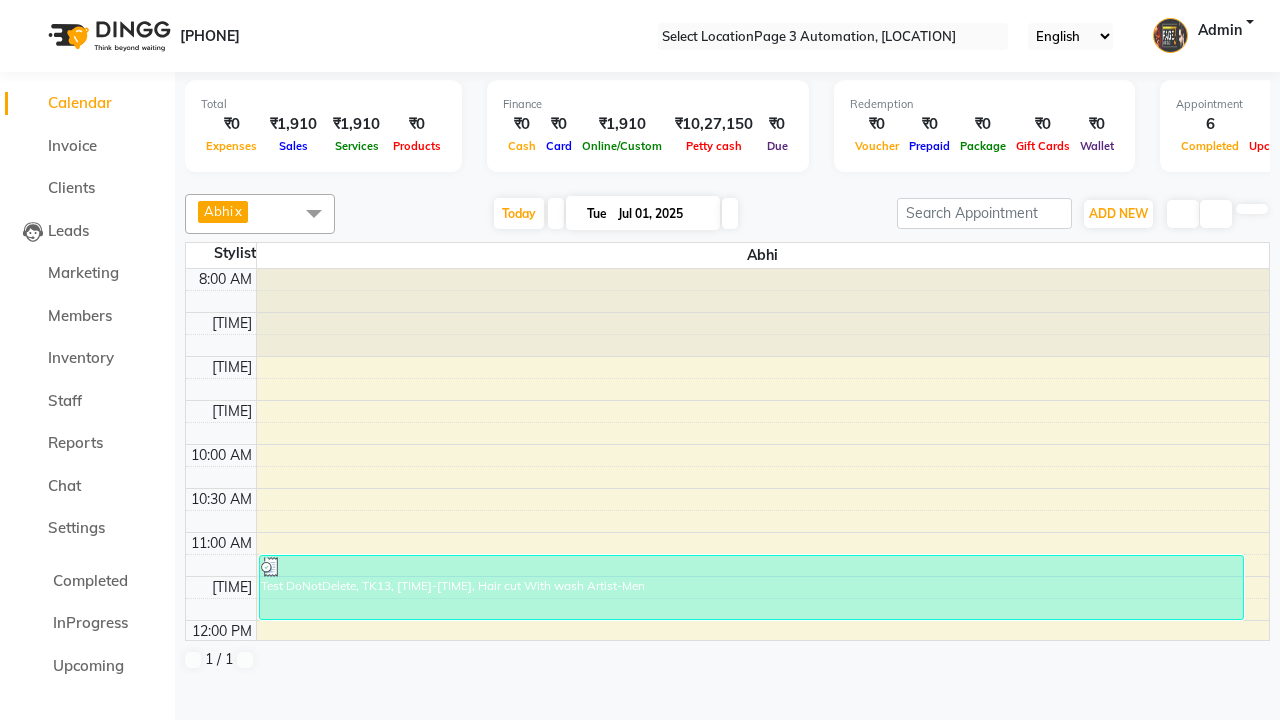click at bounding box center [314, 213] 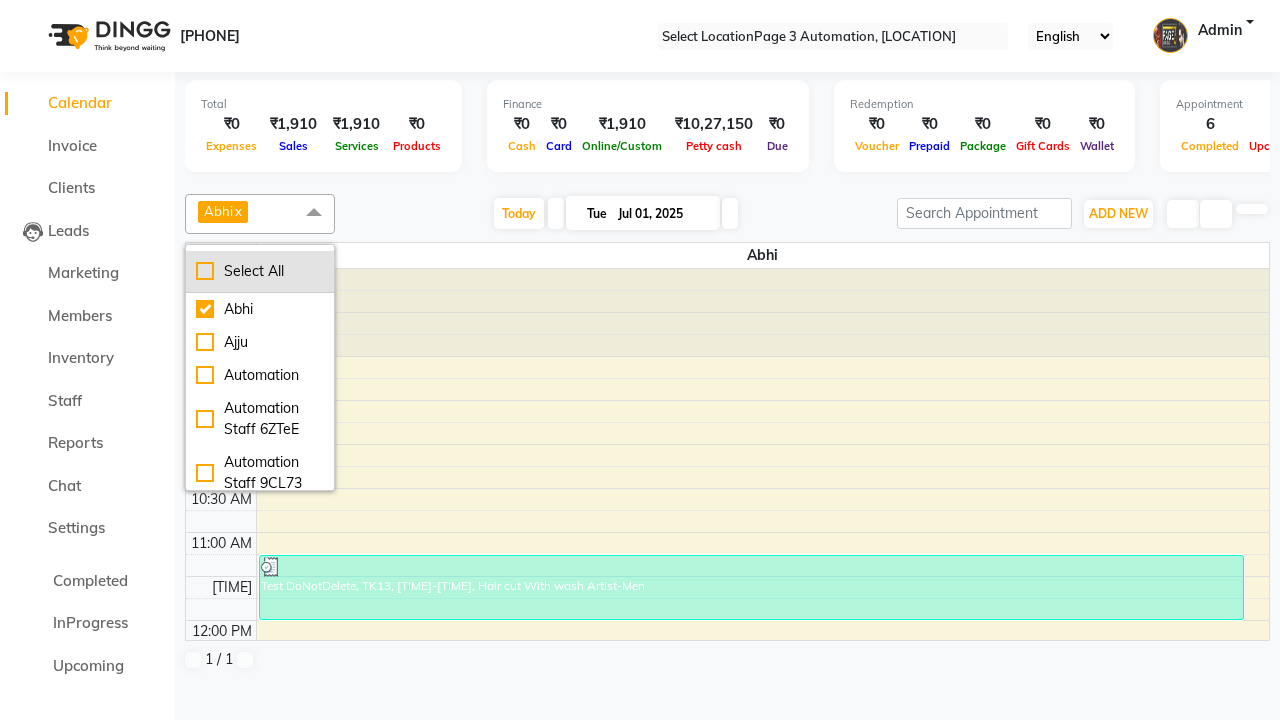 click on "Select All" at bounding box center (260, 271) 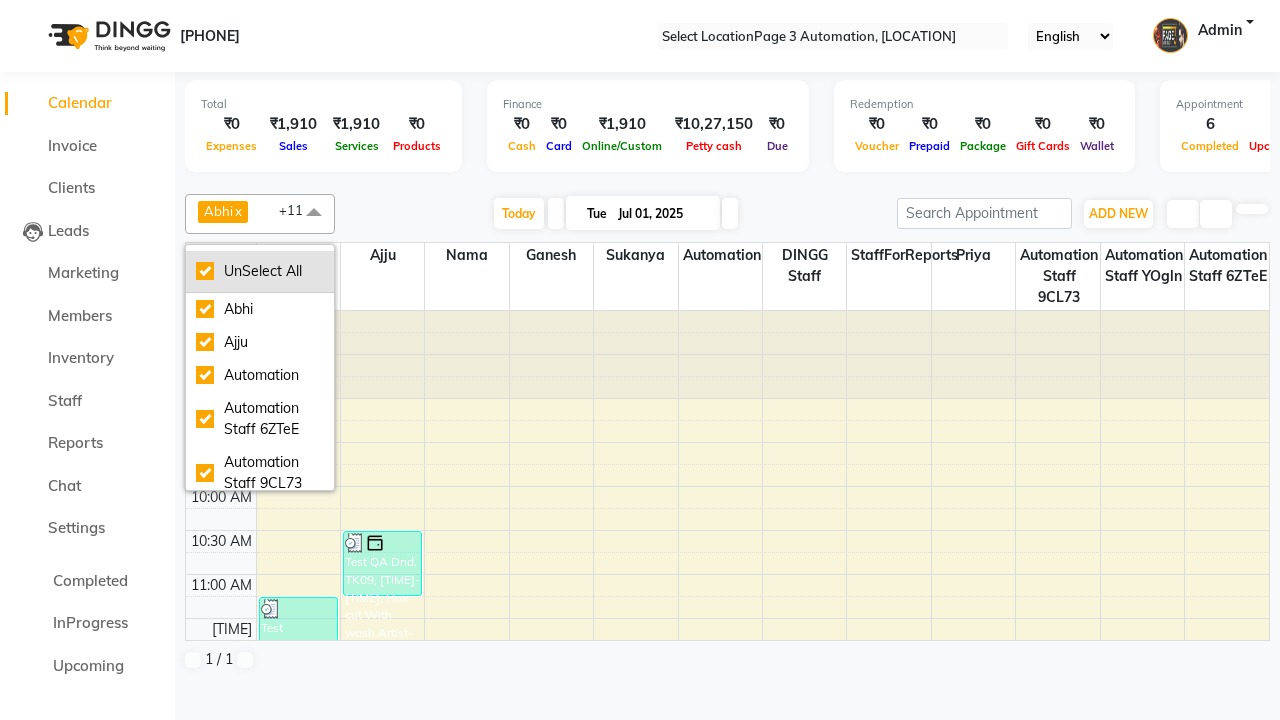 click on "UnSelect All" at bounding box center [260, 271] 